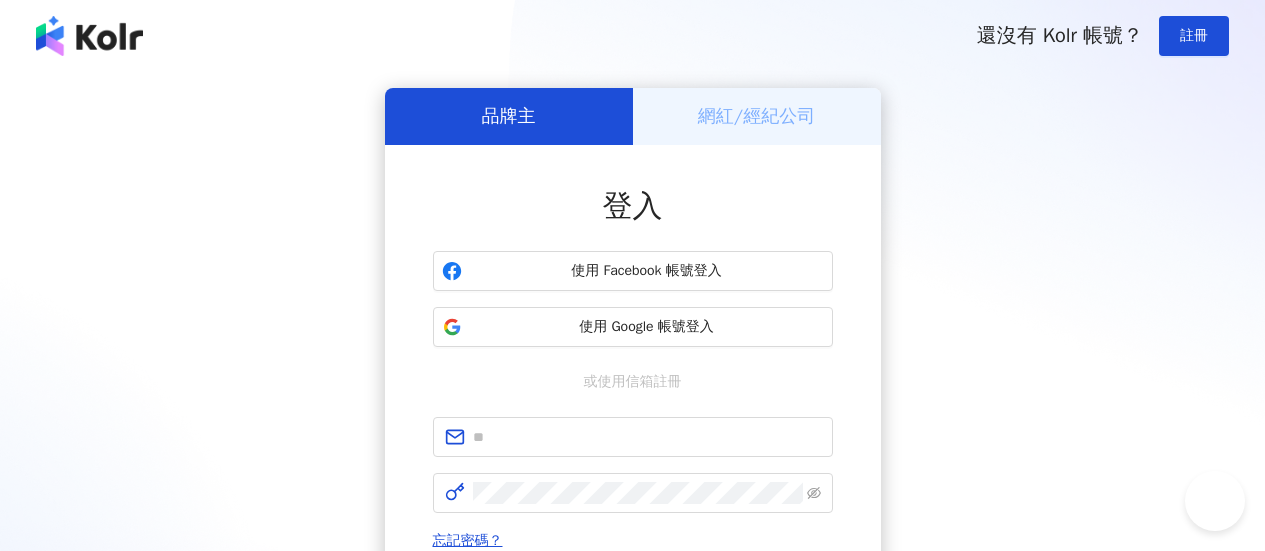 scroll, scrollTop: 0, scrollLeft: 0, axis: both 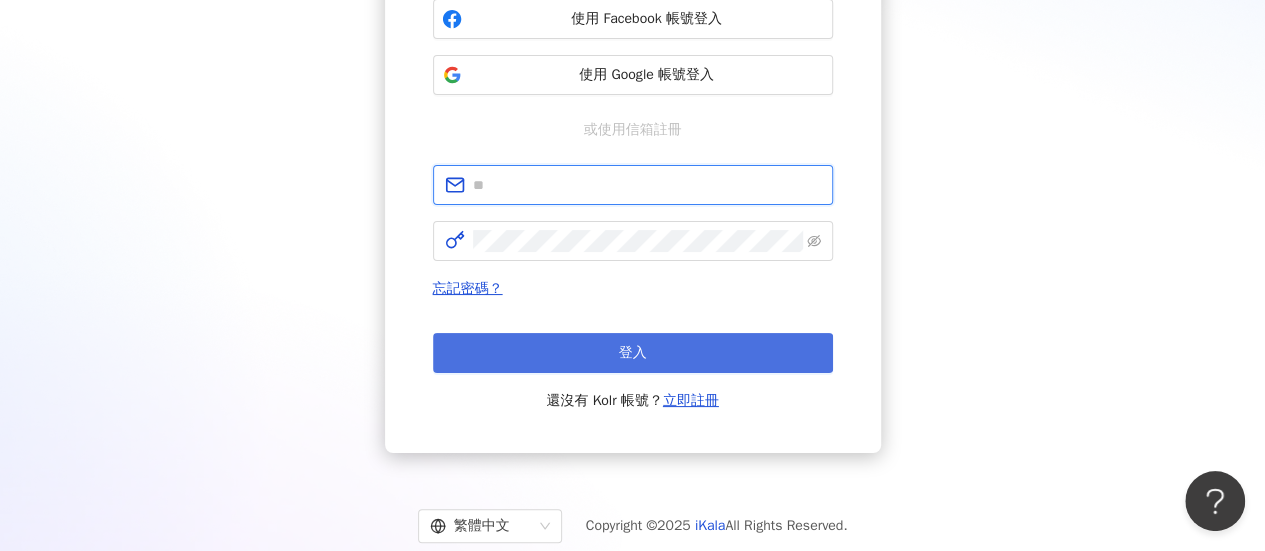 type on "**********" 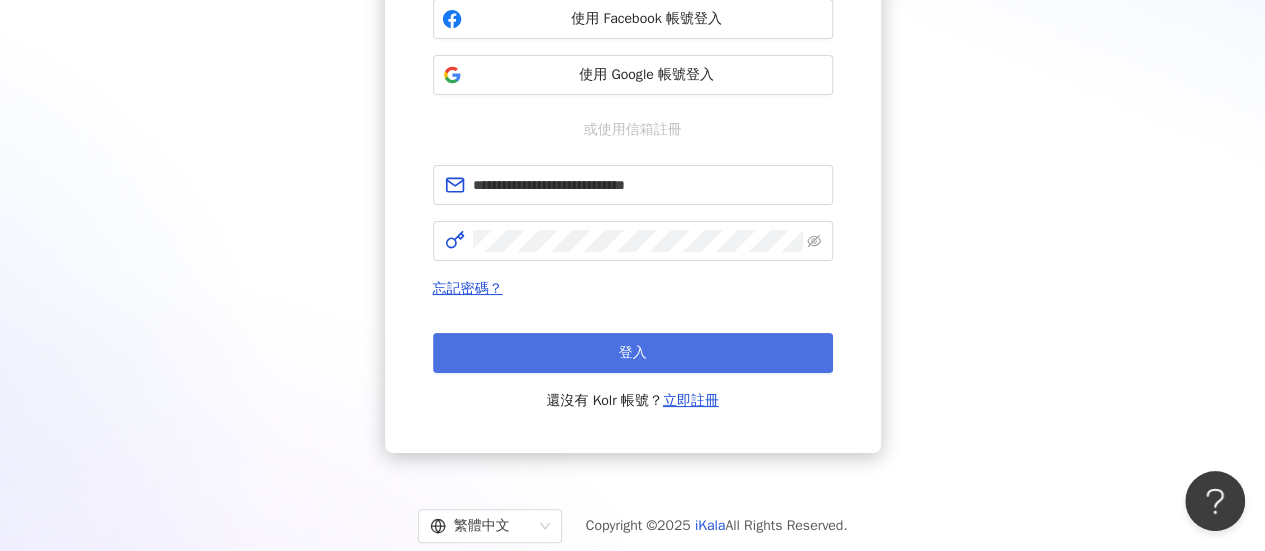 click on "登入" at bounding box center [633, 353] 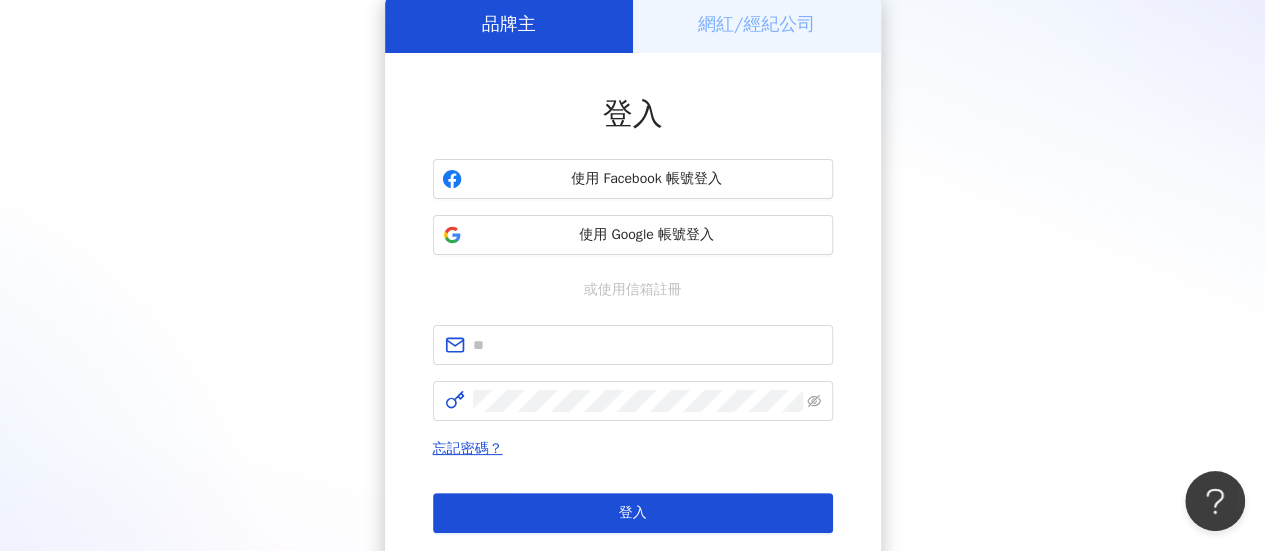 scroll, scrollTop: 0, scrollLeft: 0, axis: both 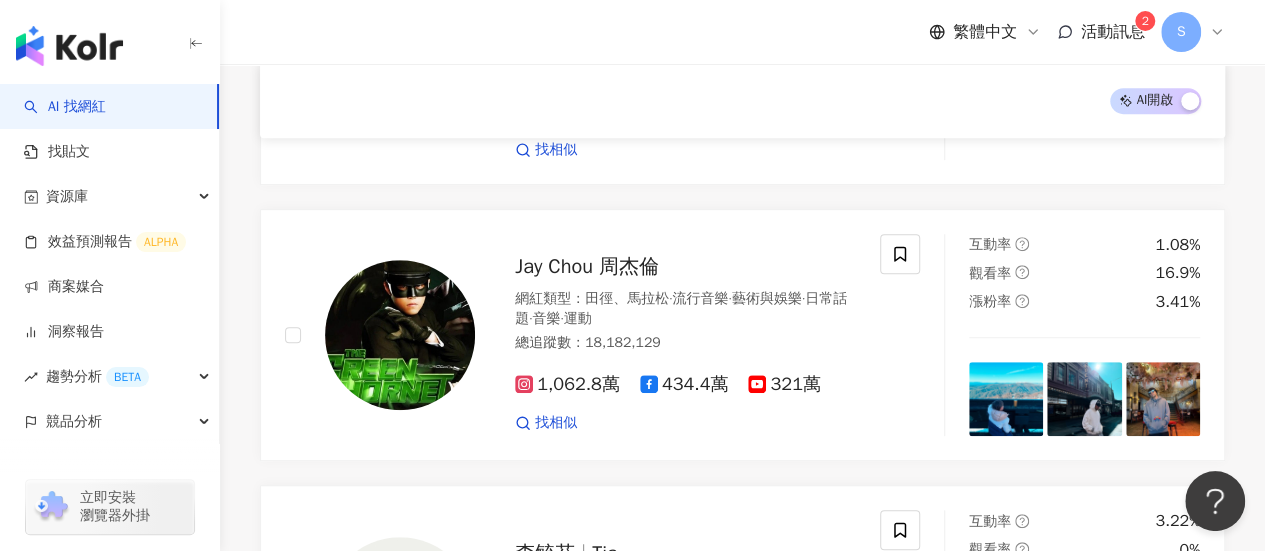 click on "活動訊息" at bounding box center (1113, 32) 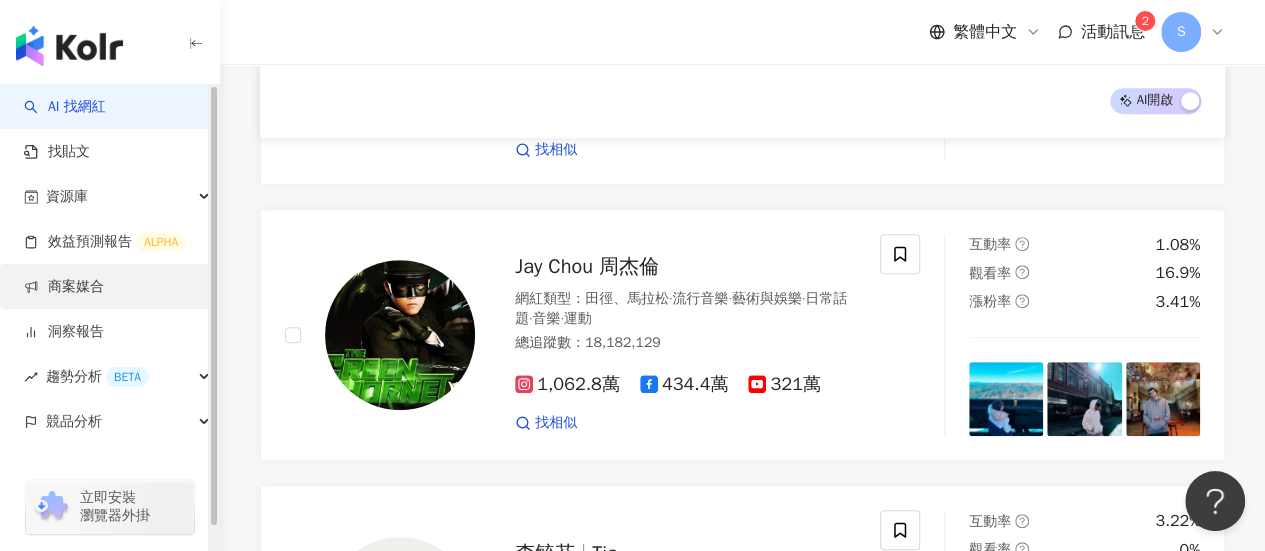 click on "商案媒合" at bounding box center [64, 287] 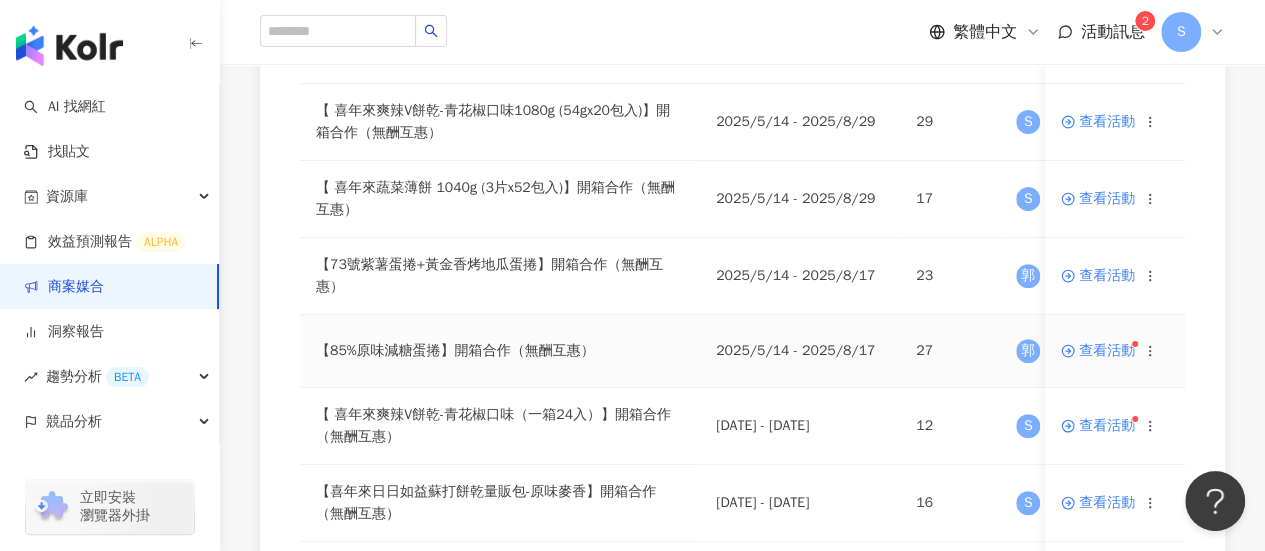 scroll, scrollTop: 284, scrollLeft: 0, axis: vertical 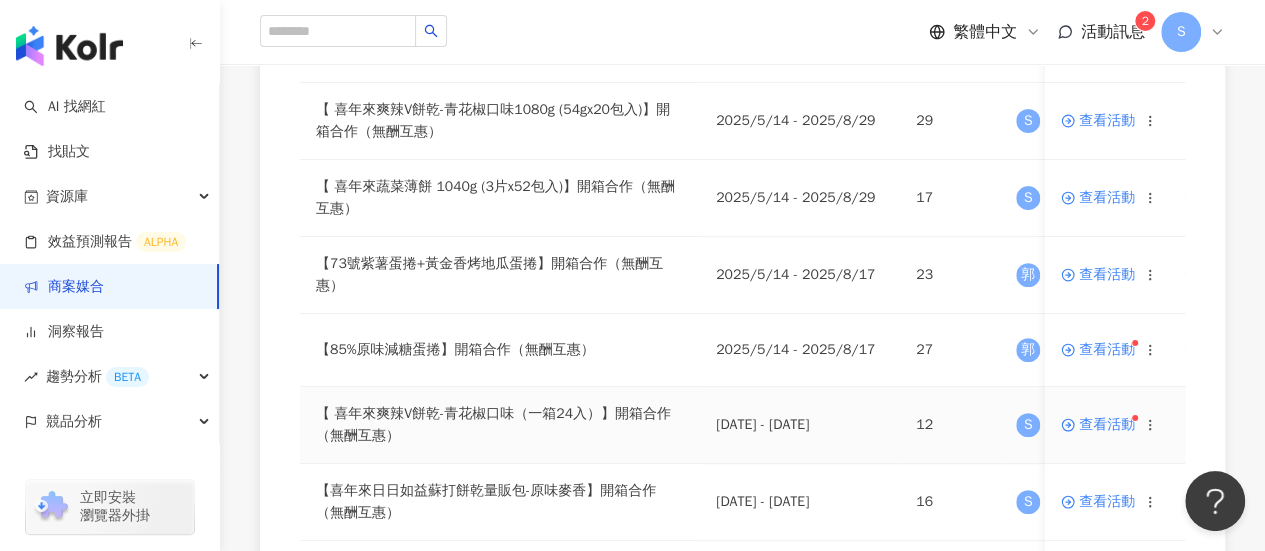 click on "查看活動" at bounding box center (1098, 425) 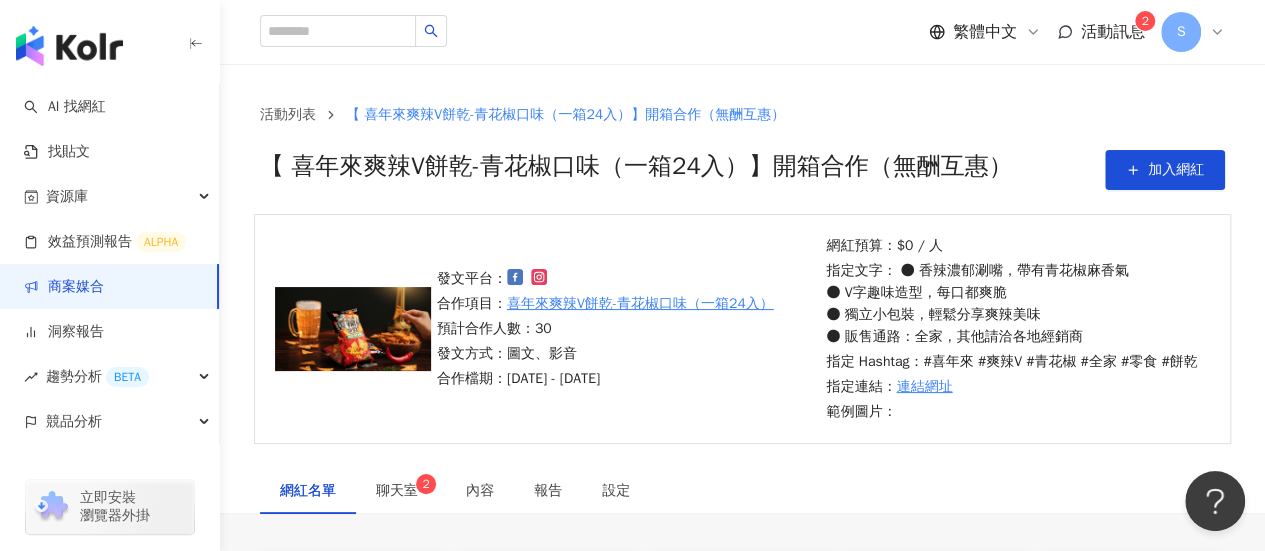 scroll, scrollTop: 200, scrollLeft: 0, axis: vertical 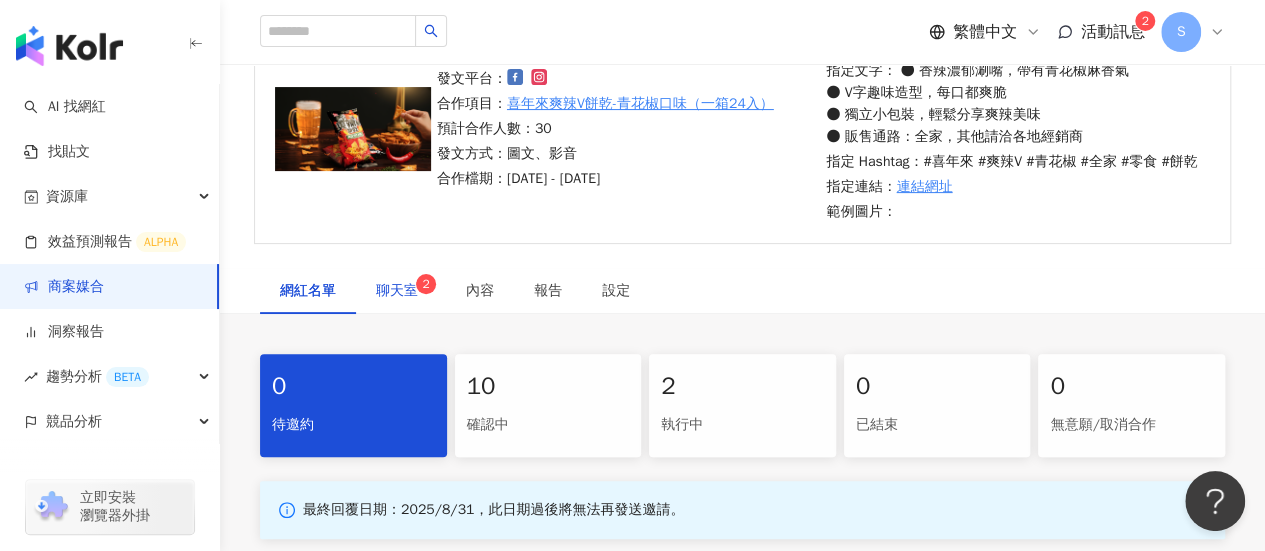 click on "聊天室 2" at bounding box center [401, 291] 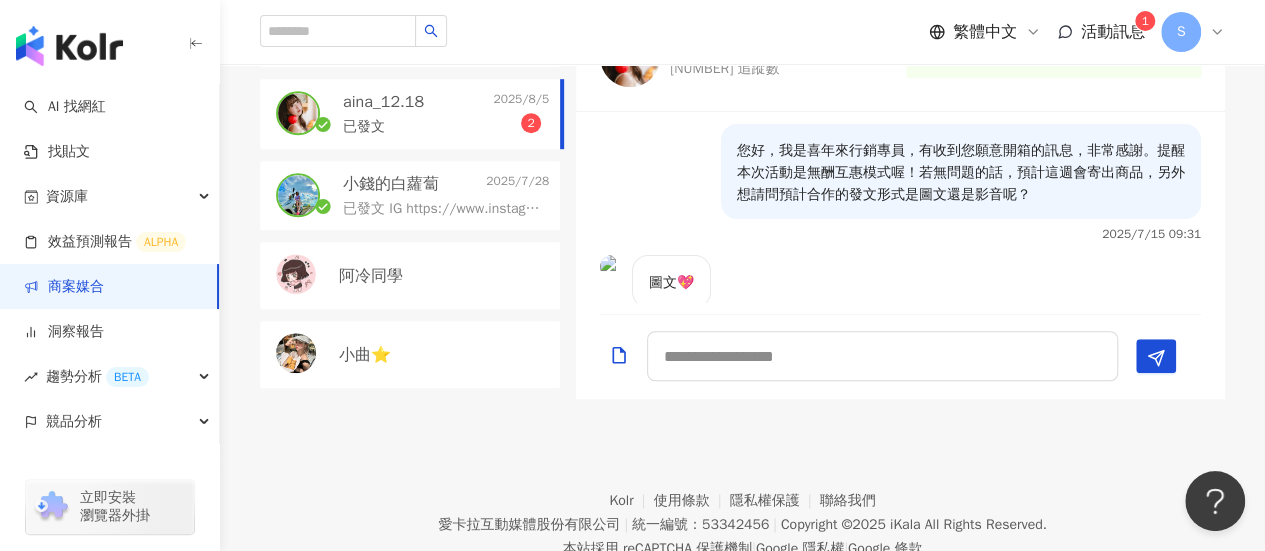 scroll, scrollTop: 600, scrollLeft: 0, axis: vertical 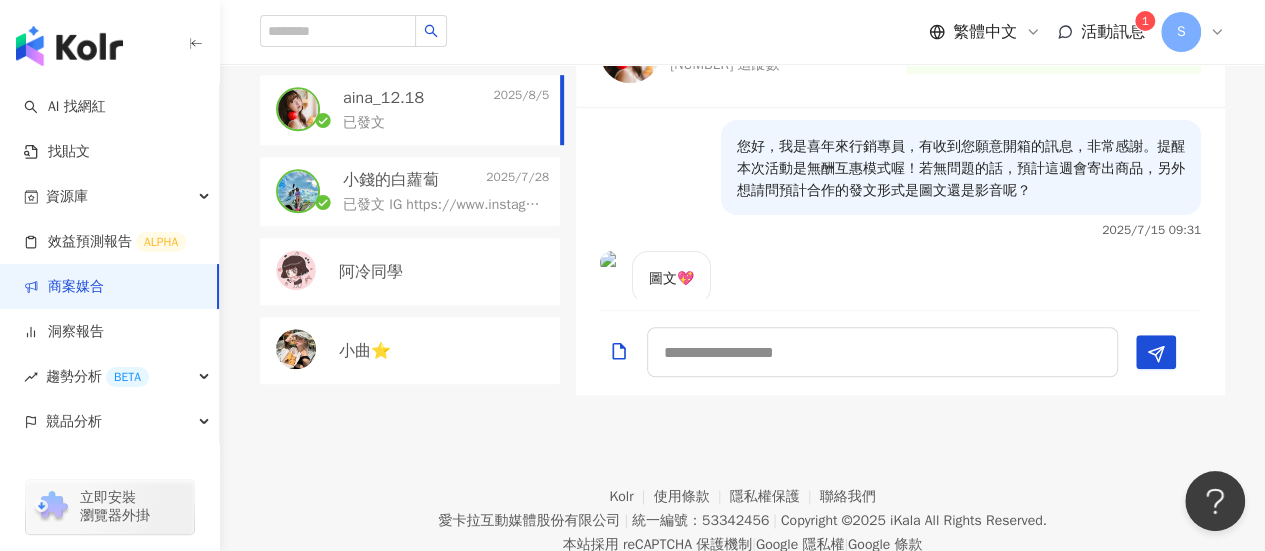 click on "小錢的白蘿蔔" at bounding box center [391, 180] 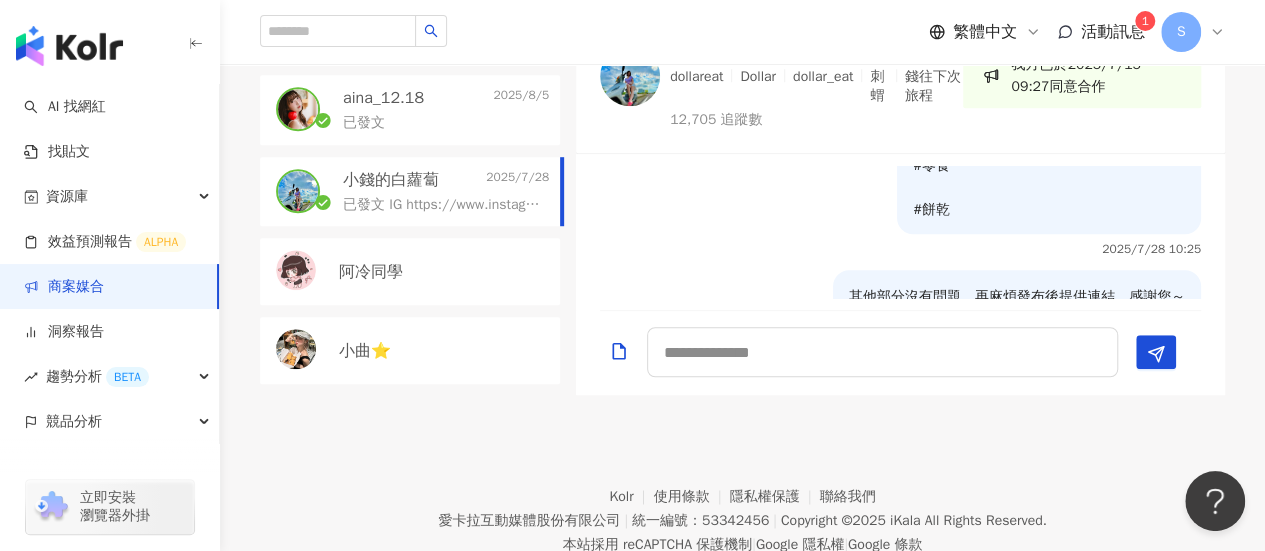 scroll, scrollTop: 772, scrollLeft: 0, axis: vertical 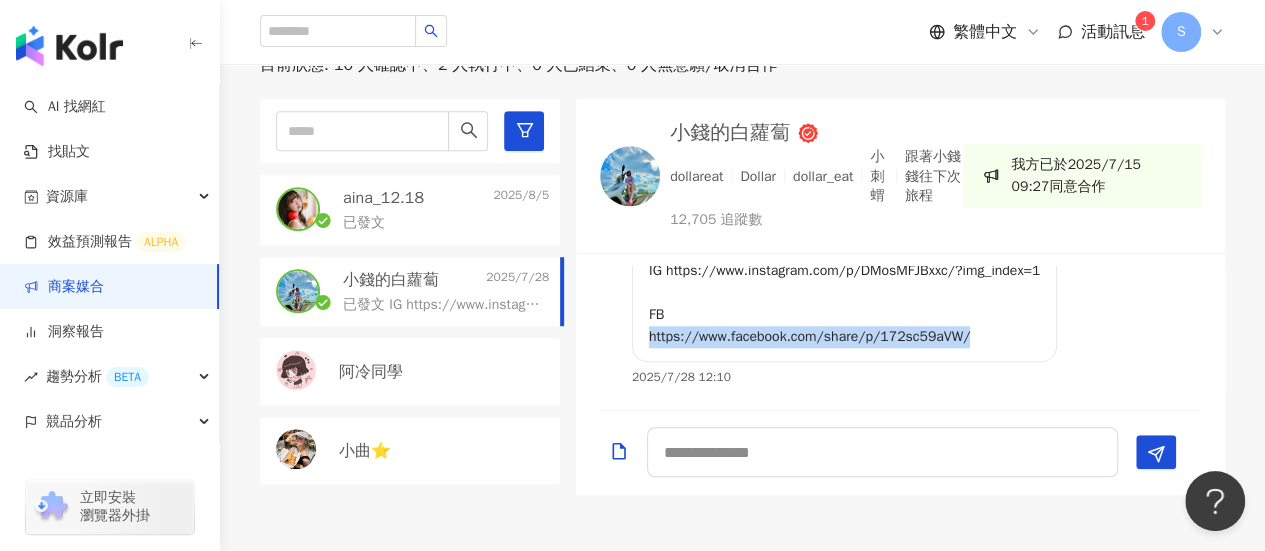 drag, startPoint x: 993, startPoint y: 339, endPoint x: 645, endPoint y: 334, distance: 348.03592 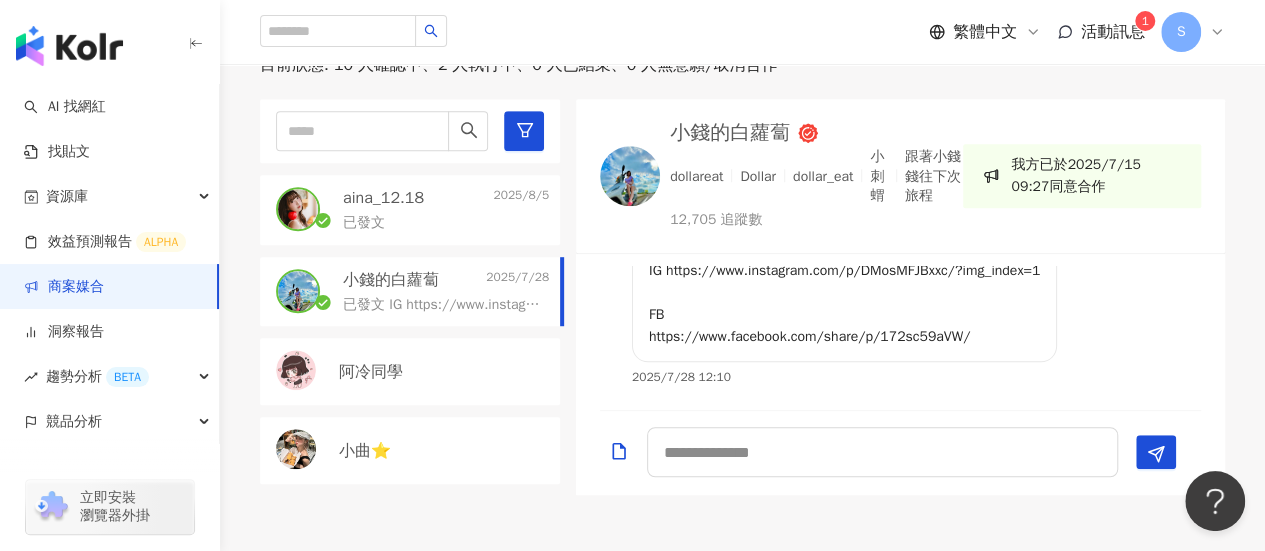 click on "已發文" at bounding box center [446, 221] 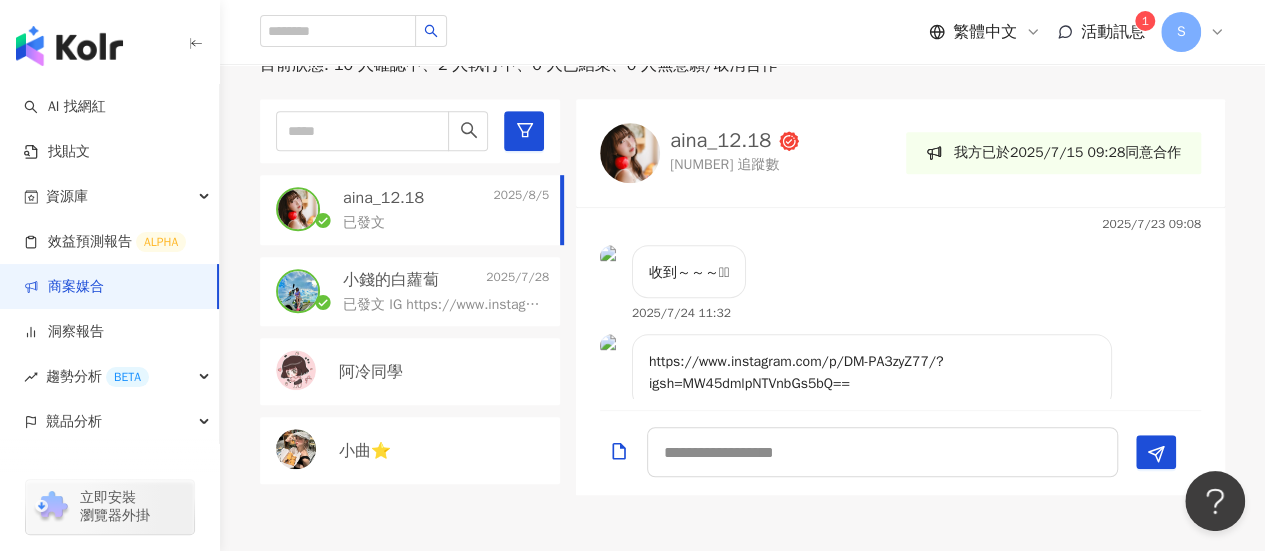 scroll, scrollTop: 644, scrollLeft: 0, axis: vertical 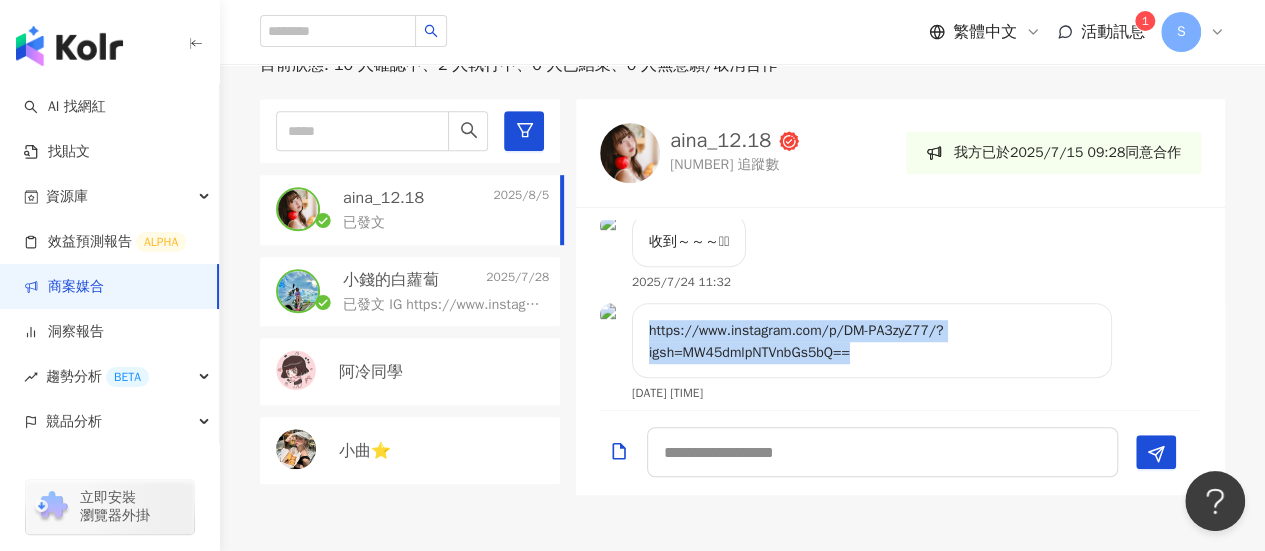 drag, startPoint x: 882, startPoint y: 359, endPoint x: 650, endPoint y: 331, distance: 233.68355 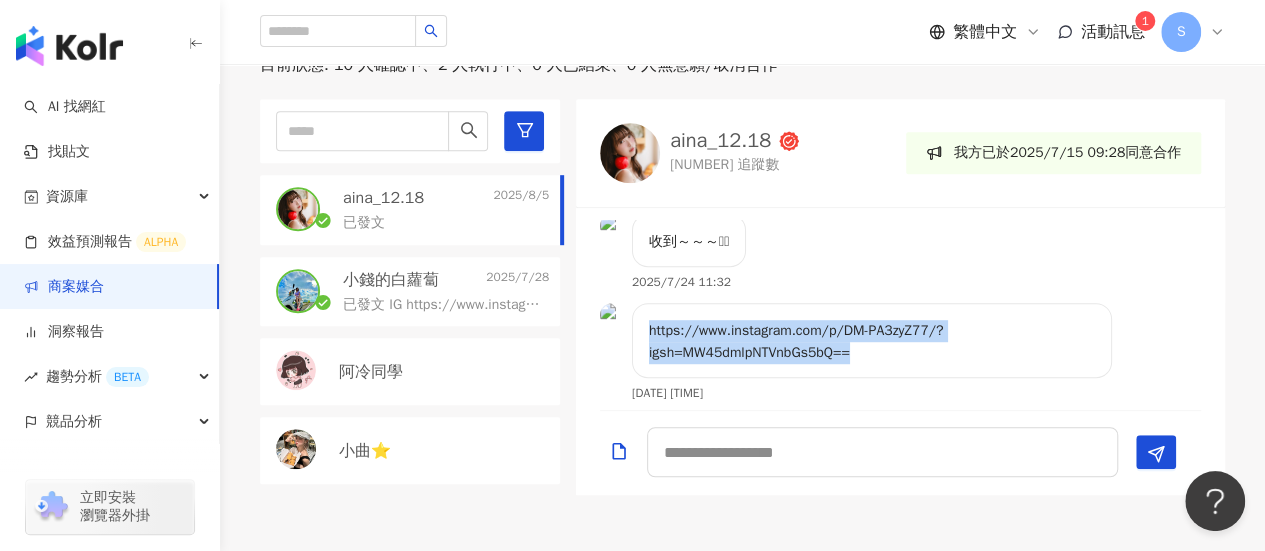 copy on "https://www.instagram.com/p/DM-PA3zyZ77/?igsh=MW45dmlpNTVnbGs5bQ==" 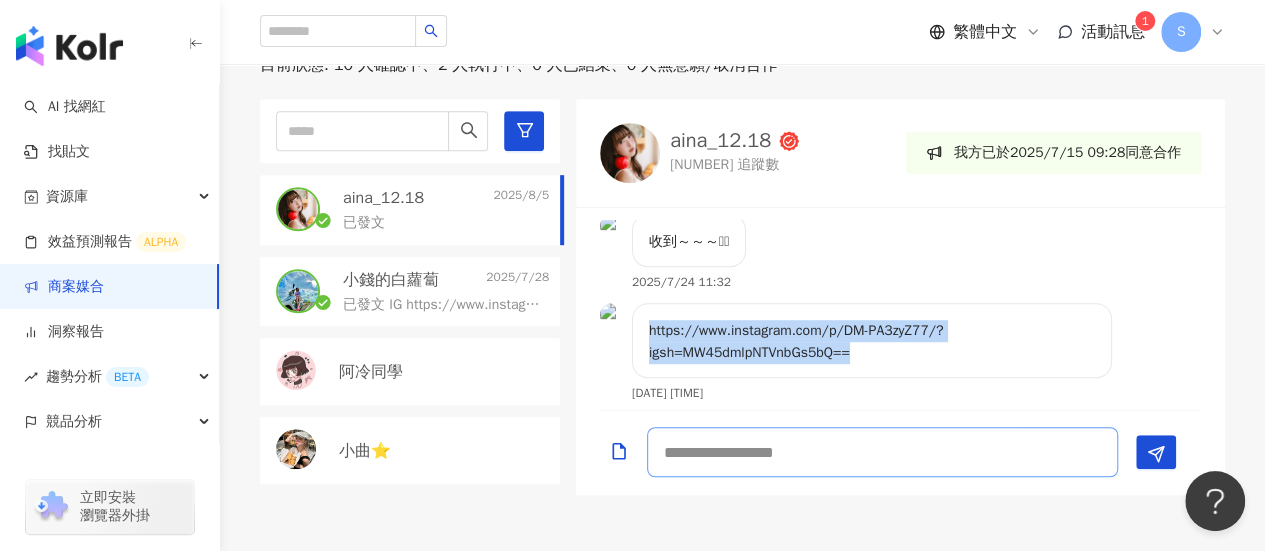 click at bounding box center (882, 452) 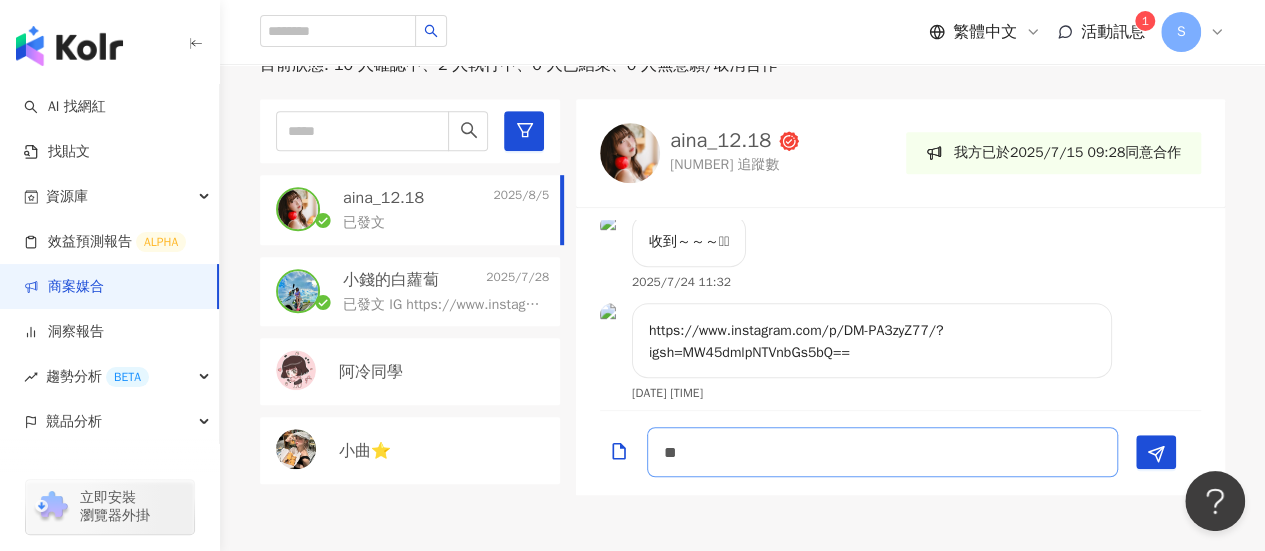 type on "*" 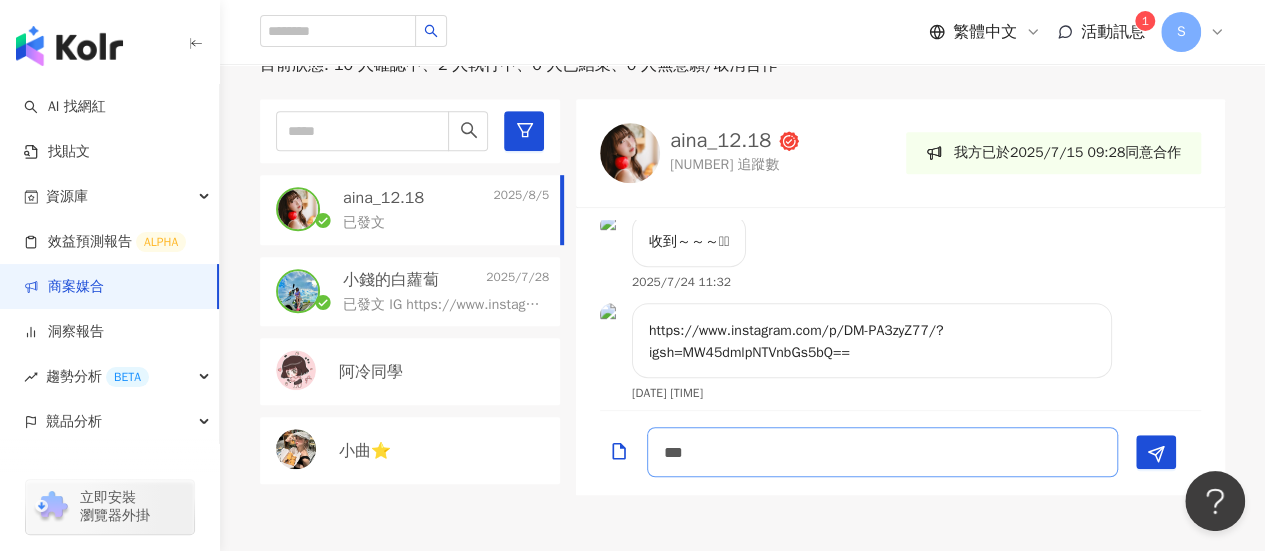 type on "****" 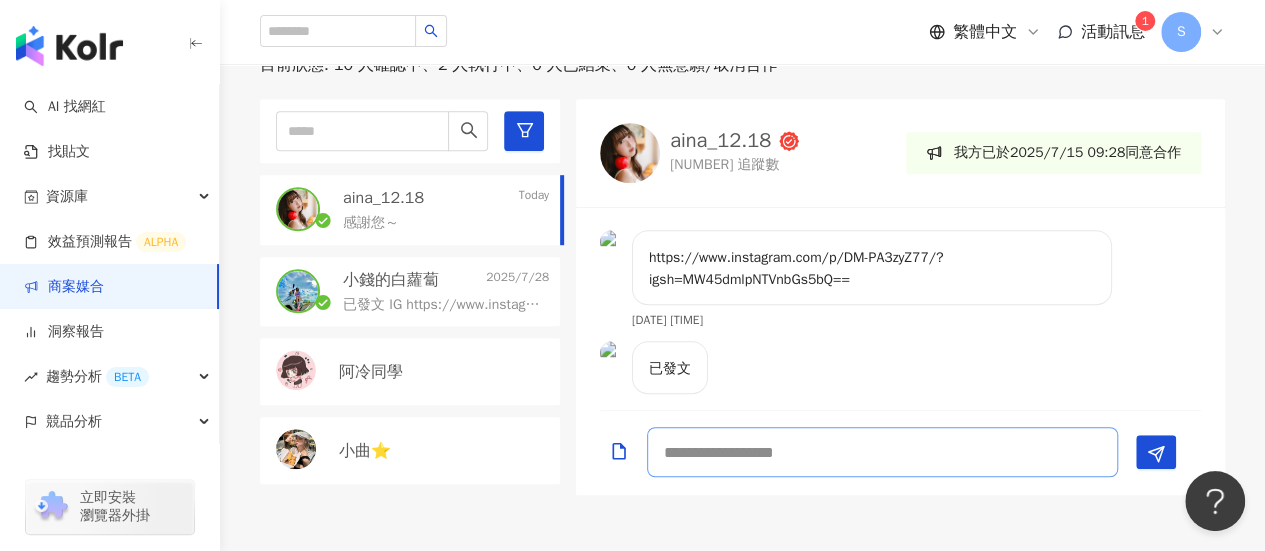 scroll, scrollTop: 831, scrollLeft: 0, axis: vertical 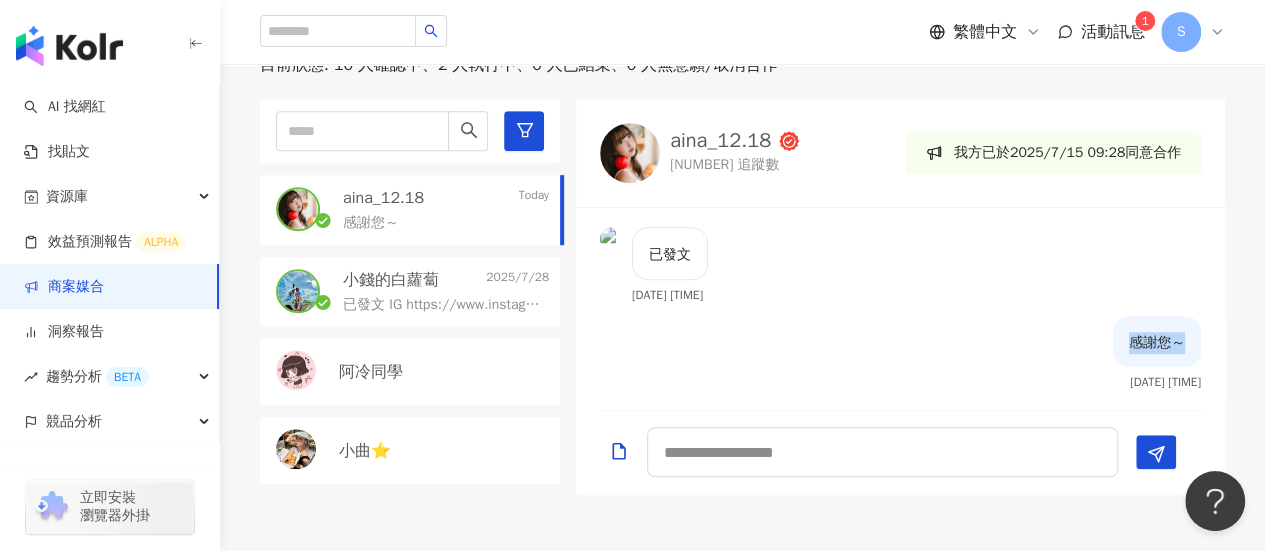 drag, startPoint x: 1117, startPoint y: 338, endPoint x: 1177, endPoint y: 343, distance: 60.207973 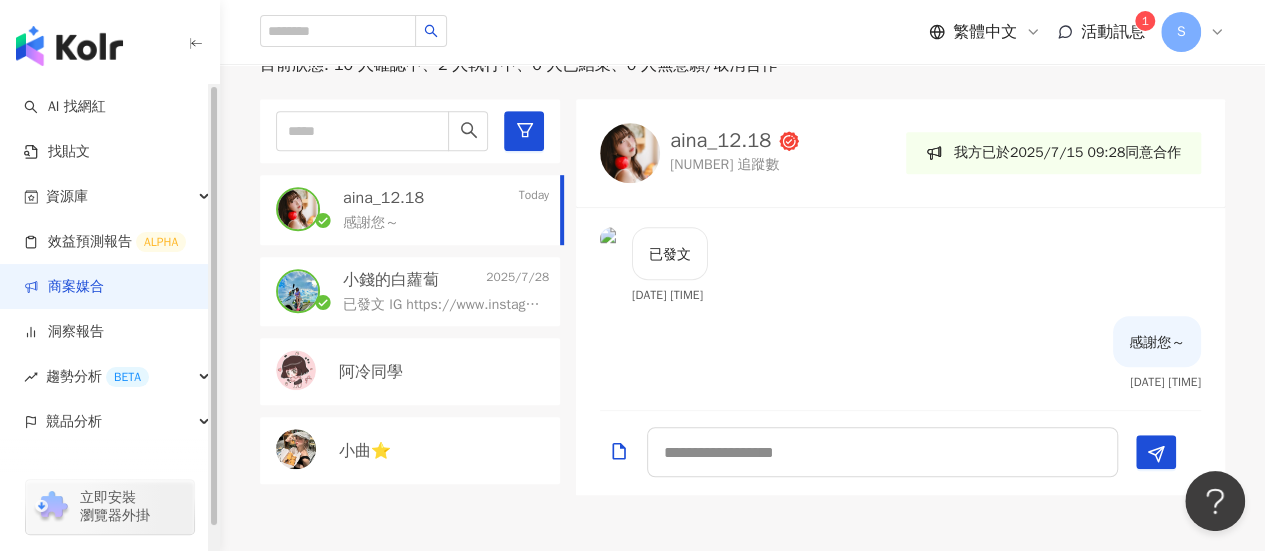 click on "已發文
IG https://www.instagram.com/p/DMosMFJBxxc/?img_index=1
FB
https://www.facebook.com/share/p/172sc59aVW/" at bounding box center [442, 305] 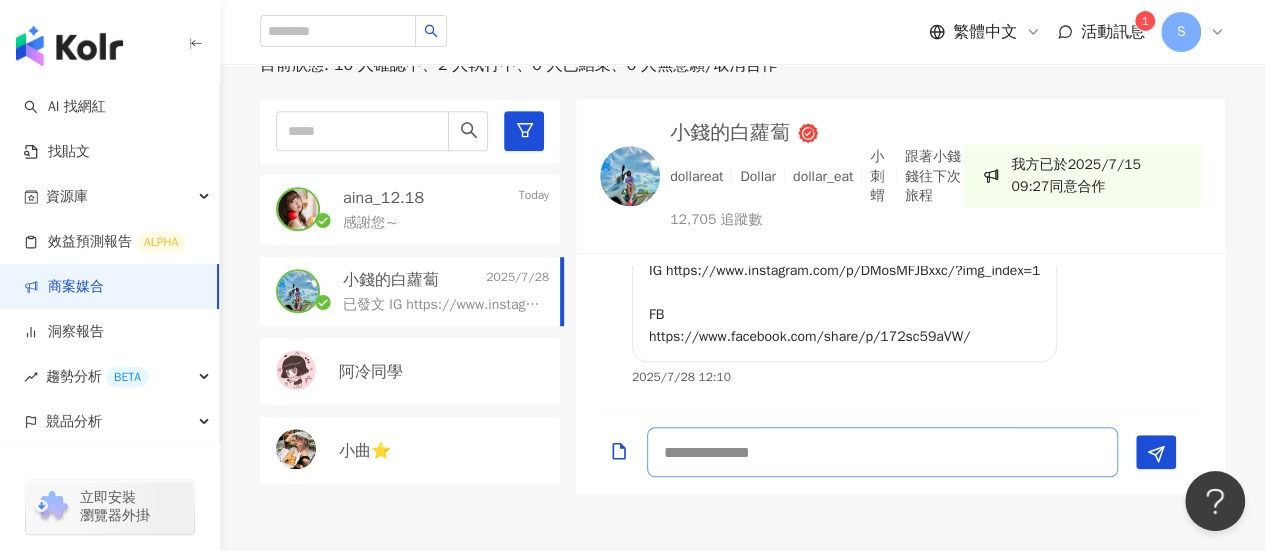 click at bounding box center [882, 452] 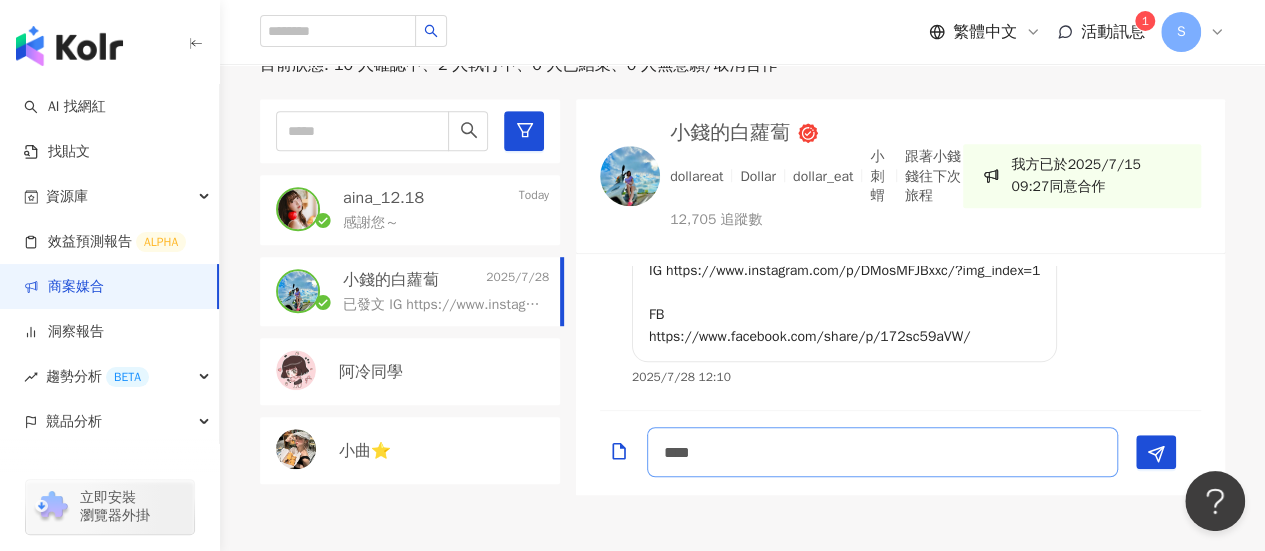 type 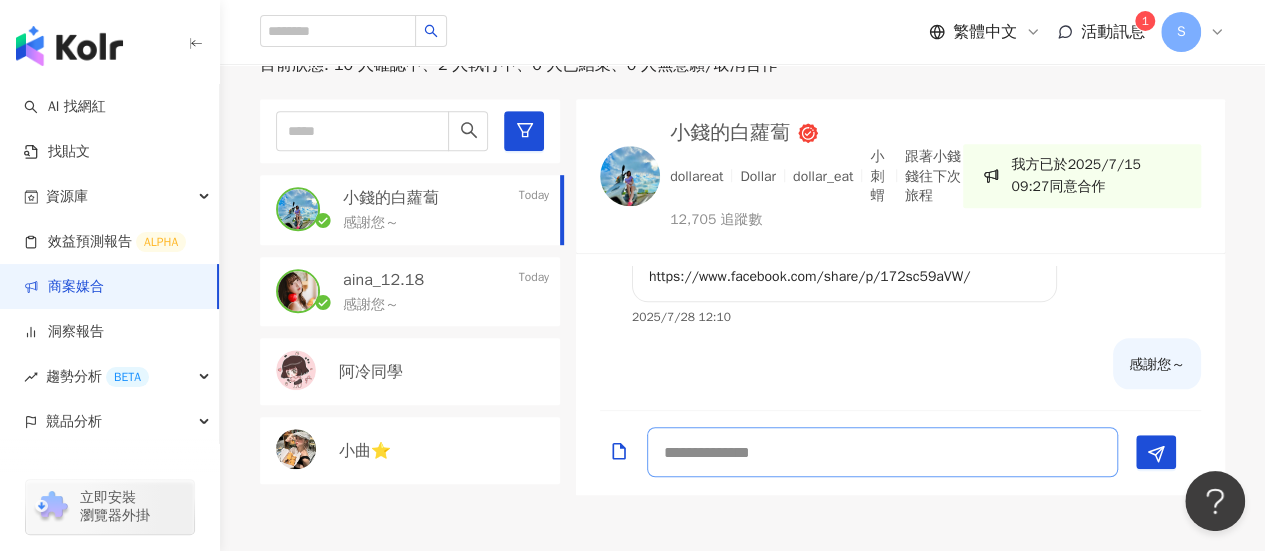 scroll, scrollTop: 1160, scrollLeft: 0, axis: vertical 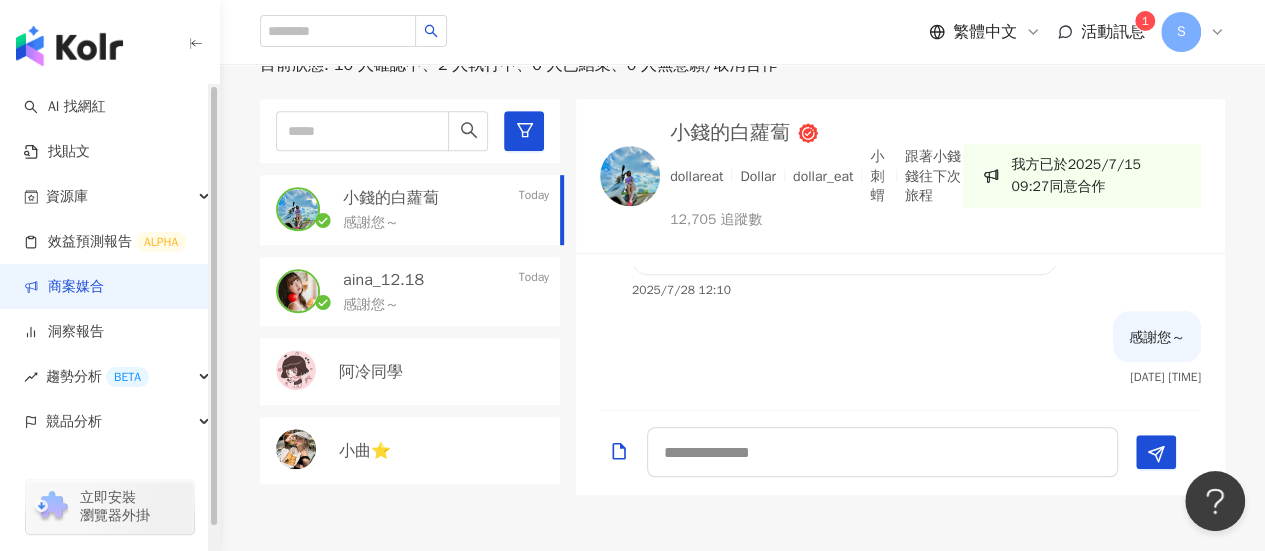 click on "商案媒合" at bounding box center (64, 287) 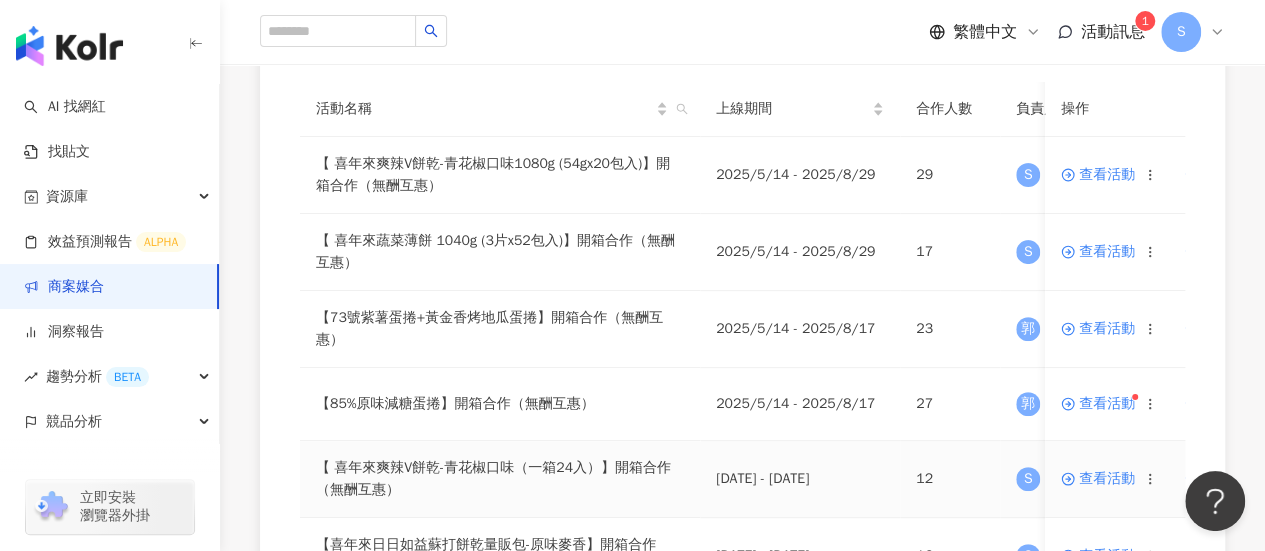 scroll, scrollTop: 200, scrollLeft: 0, axis: vertical 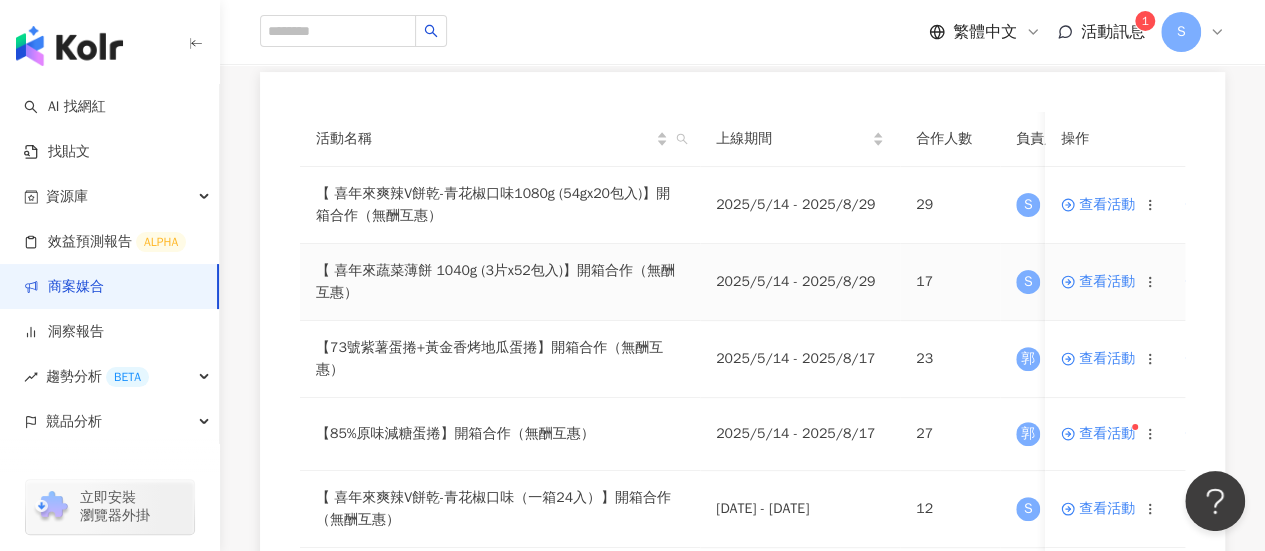 click on "查看活動" at bounding box center (1098, 282) 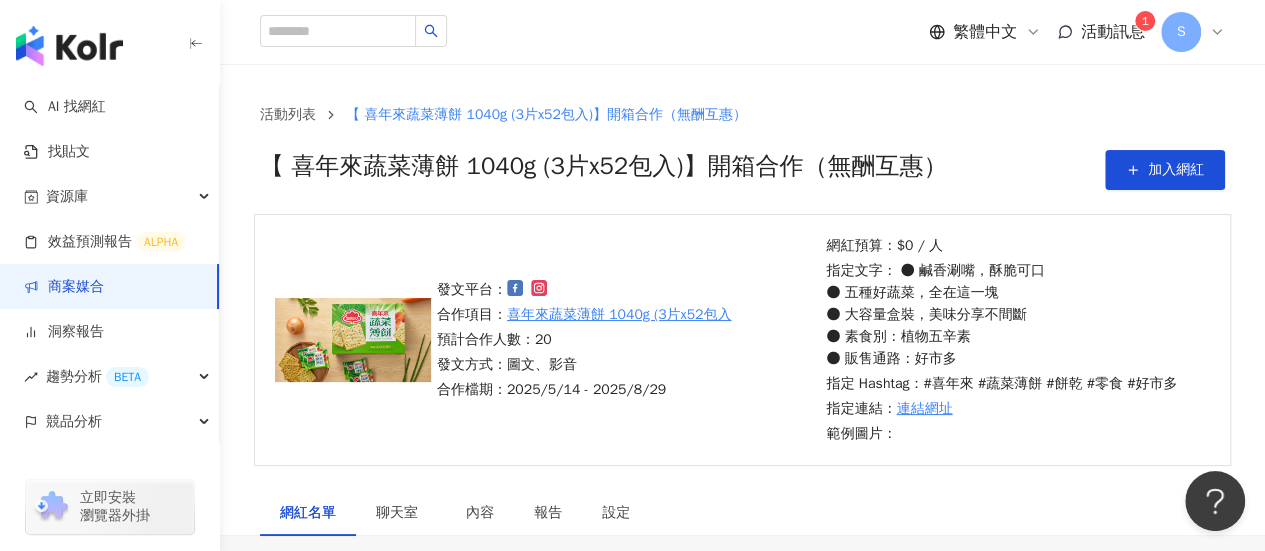 scroll, scrollTop: 300, scrollLeft: 0, axis: vertical 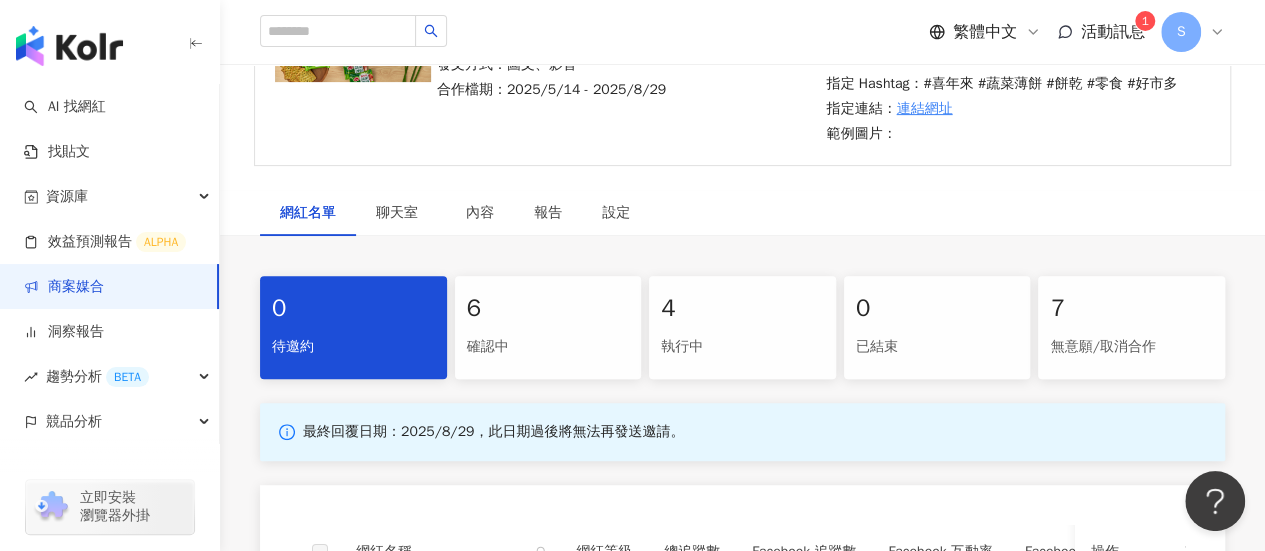 click on "聊天室" at bounding box center (401, 213) 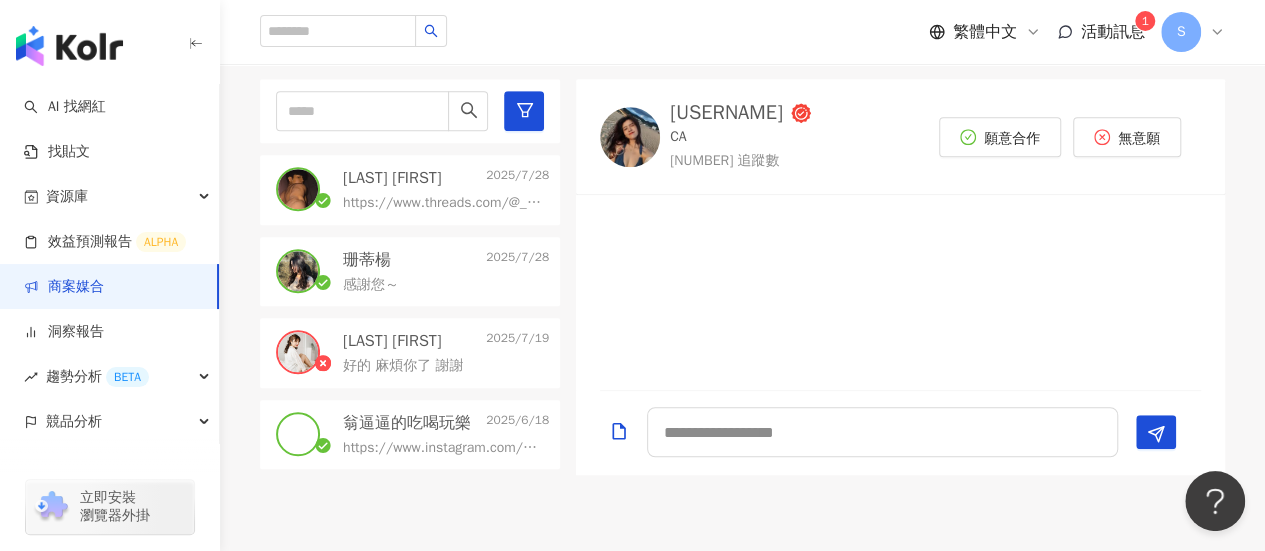 scroll, scrollTop: 500, scrollLeft: 0, axis: vertical 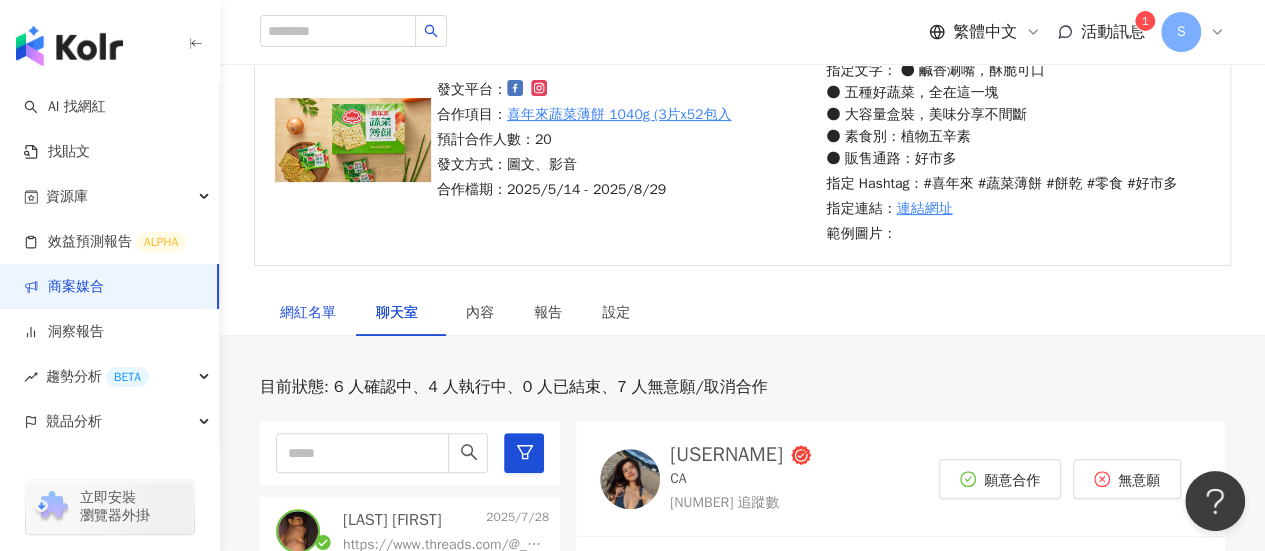 click on "網紅名單" at bounding box center (308, 313) 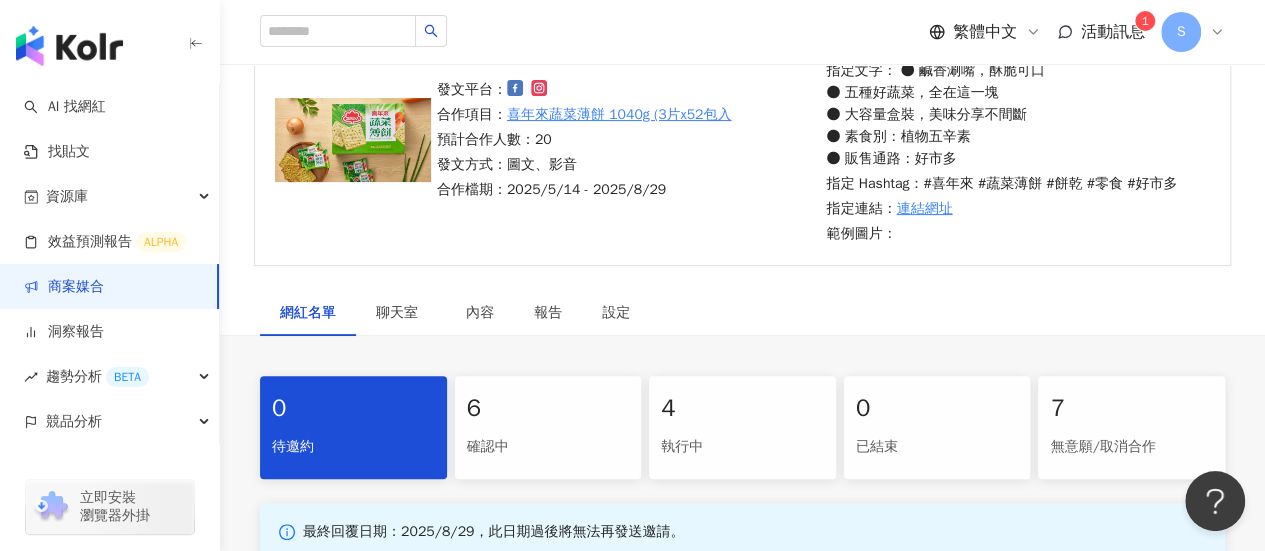 click on "6" at bounding box center [548, 409] 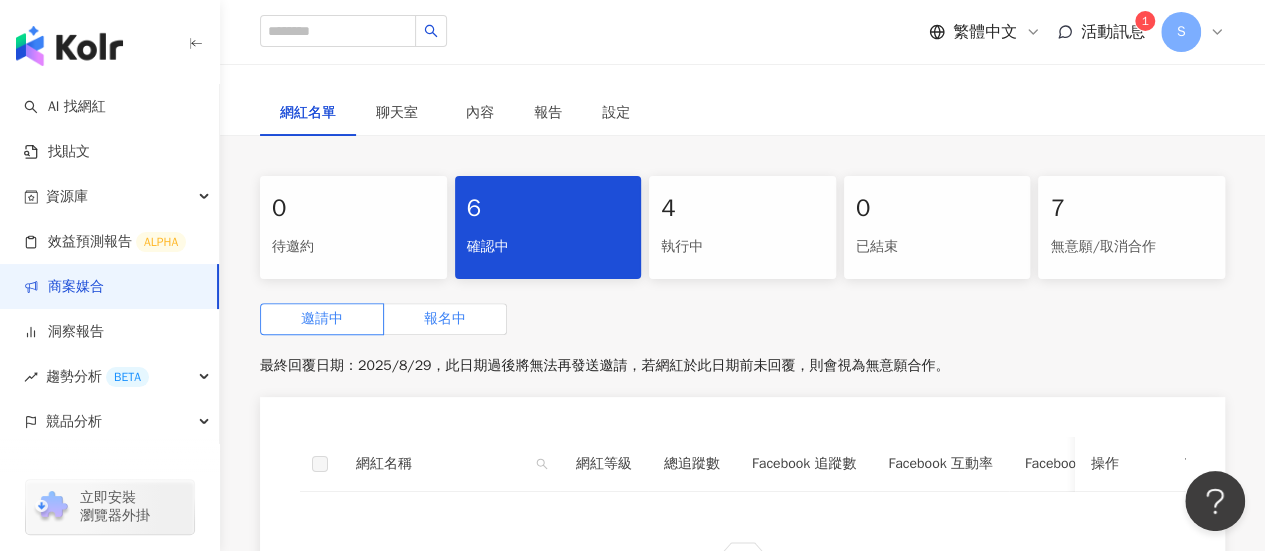 click on "報名中" at bounding box center (445, 318) 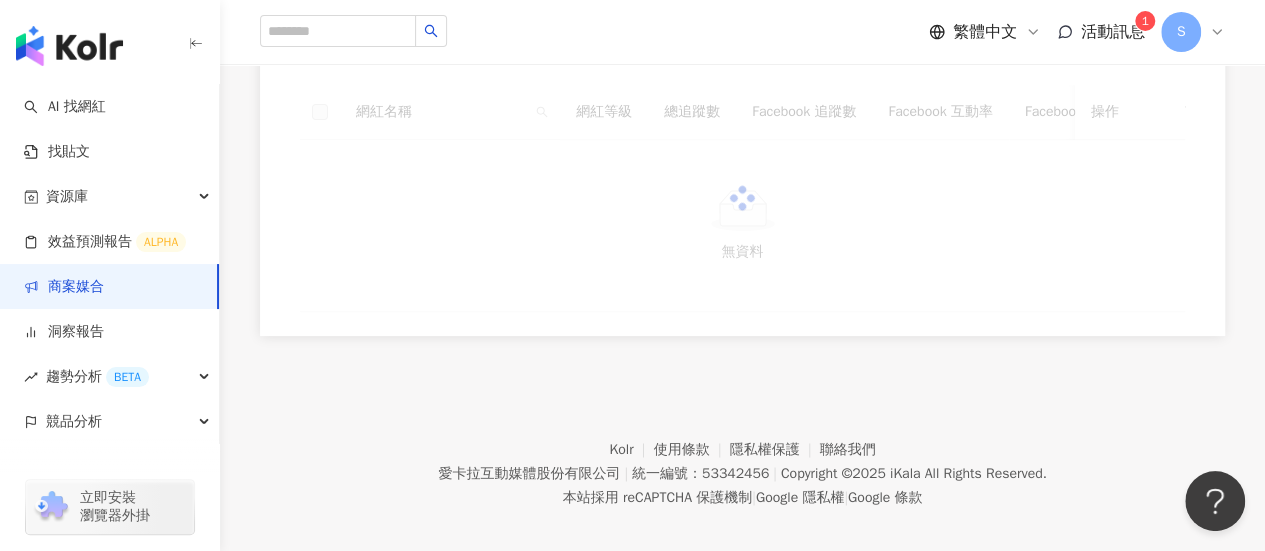 scroll, scrollTop: 784, scrollLeft: 0, axis: vertical 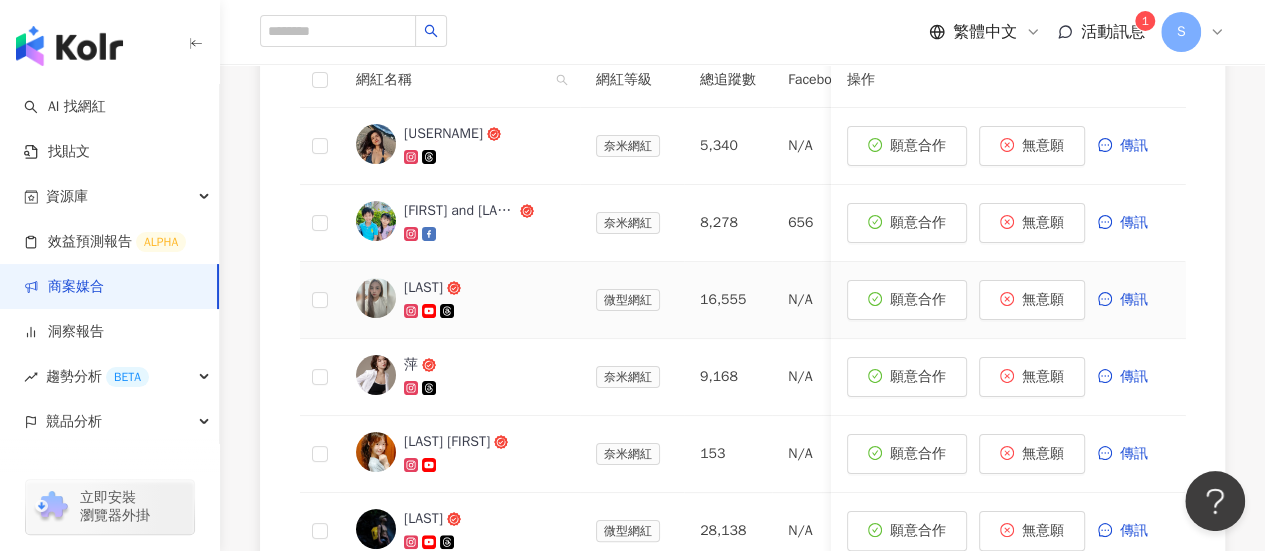 click on "[LAST]" at bounding box center [423, 288] 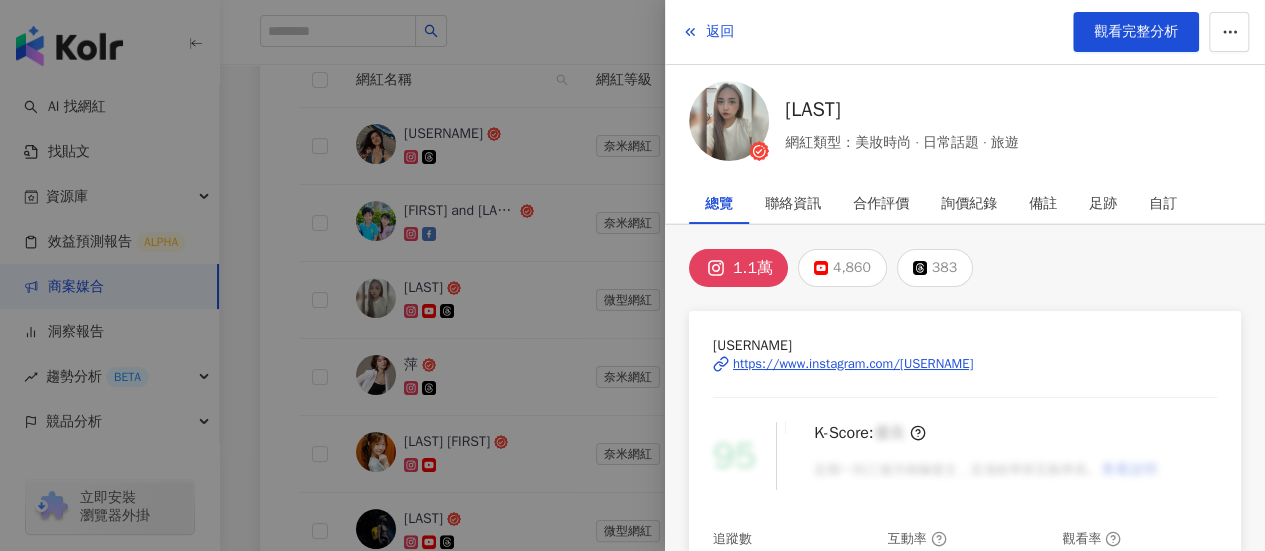 click on "1.1萬" at bounding box center (753, 268) 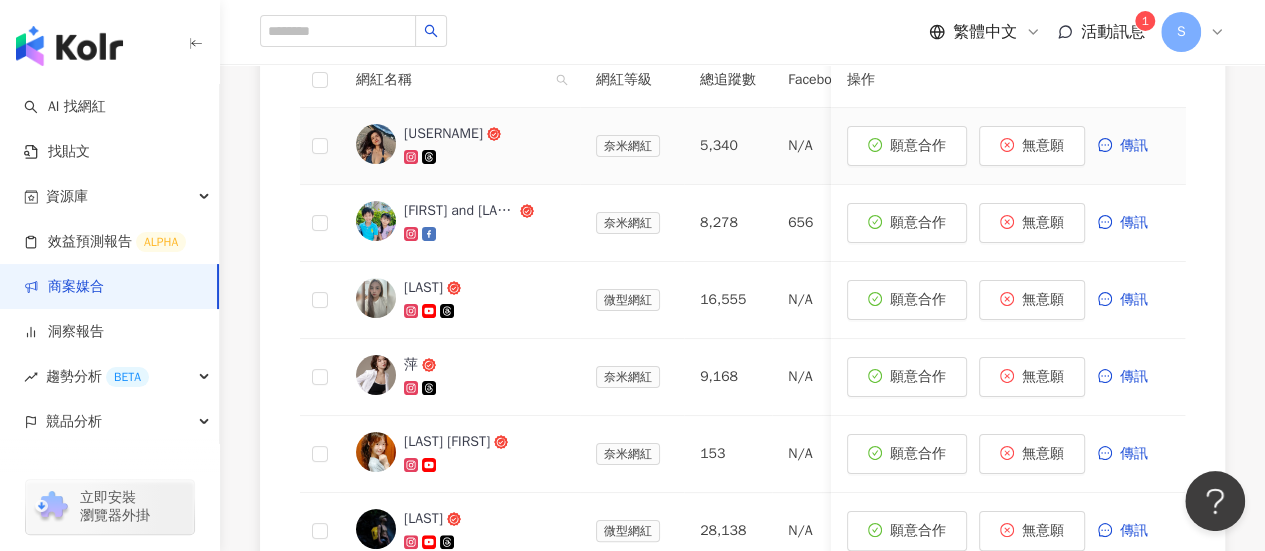click at bounding box center [413, 157] 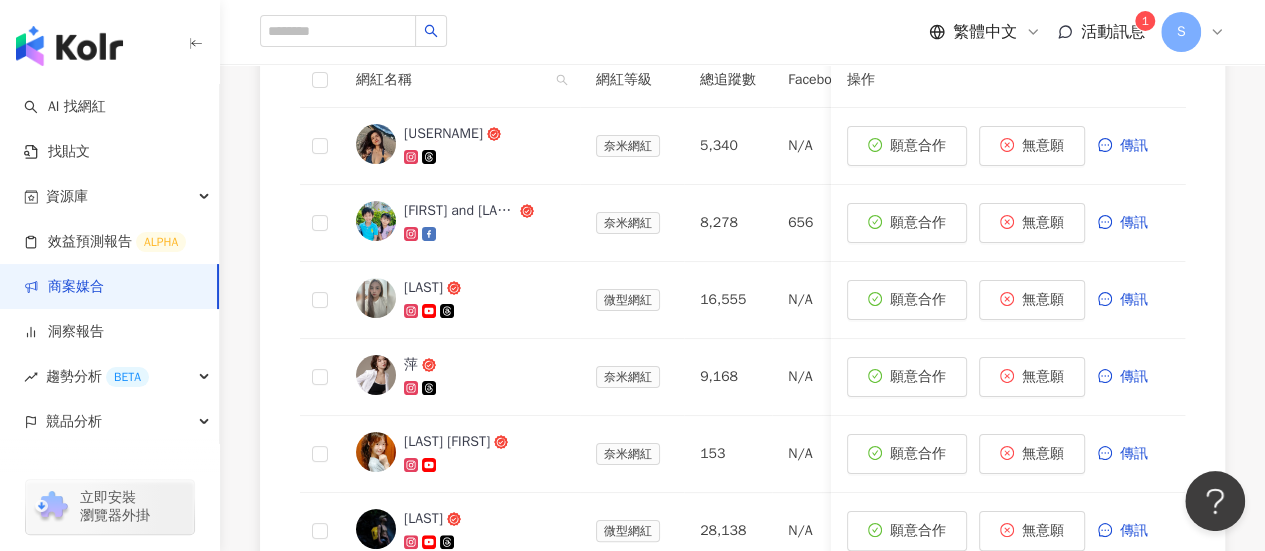 click on "活動訊息" at bounding box center (1113, 32) 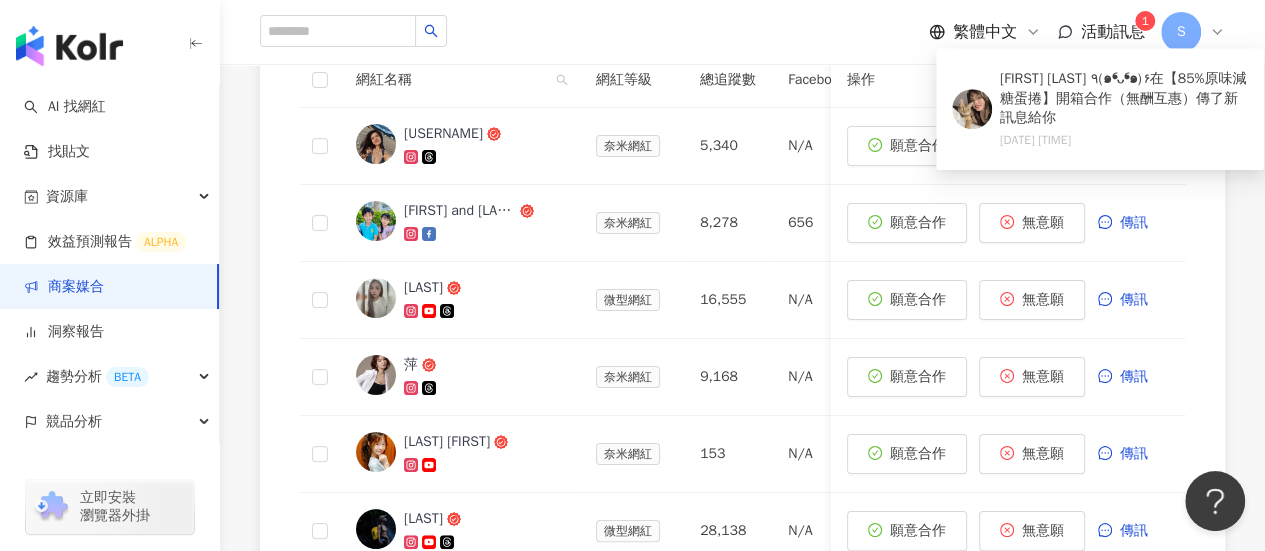 click on "活動訊息" at bounding box center [1113, 32] 